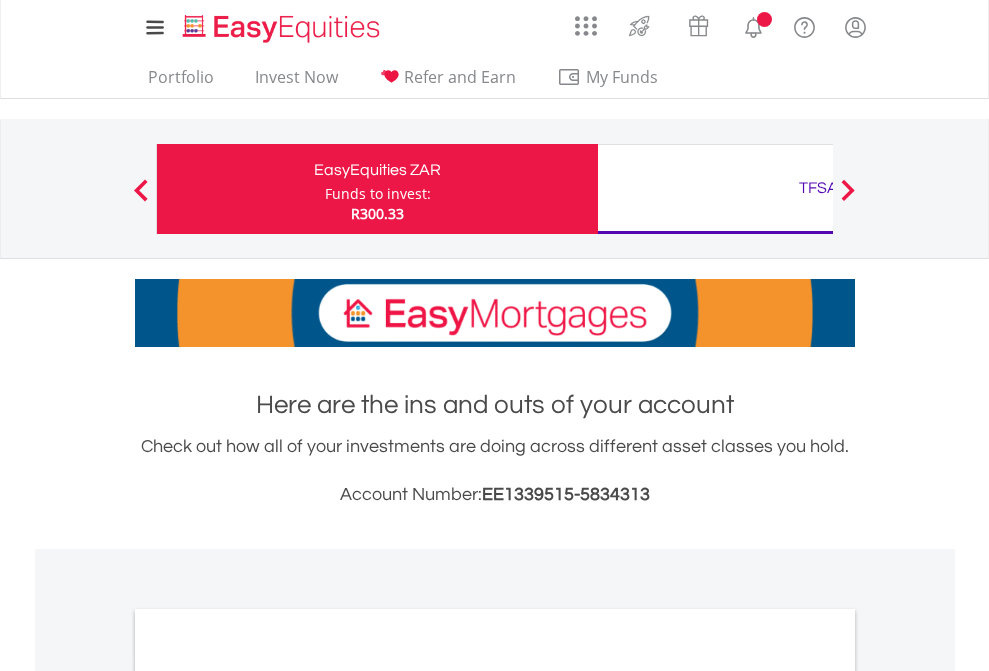 scroll, scrollTop: 0, scrollLeft: 0, axis: both 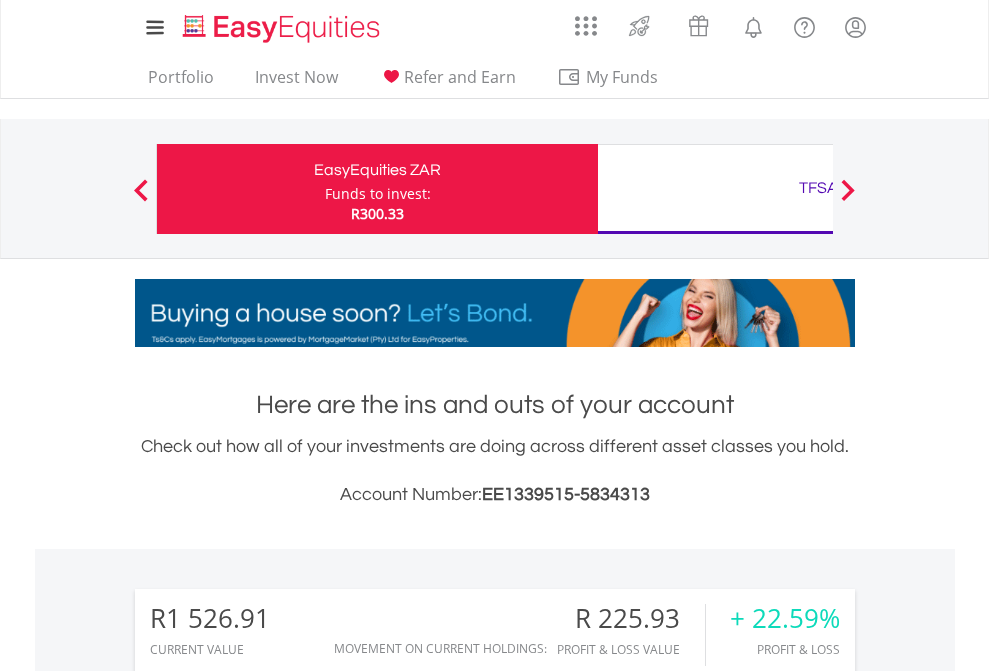 click on "Funds to invest:" at bounding box center [378, 194] 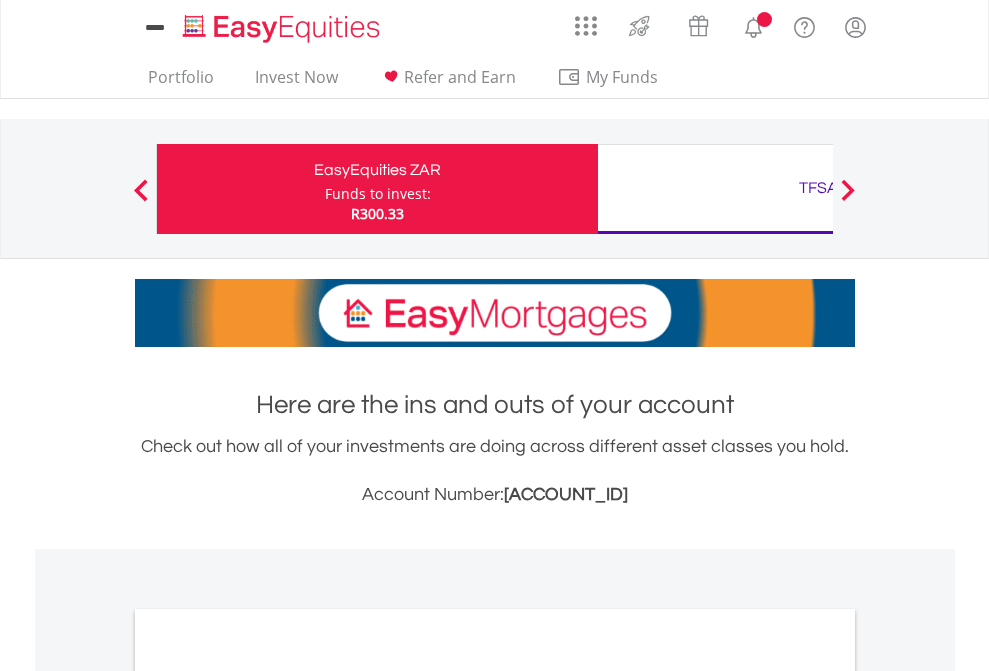 scroll, scrollTop: 0, scrollLeft: 0, axis: both 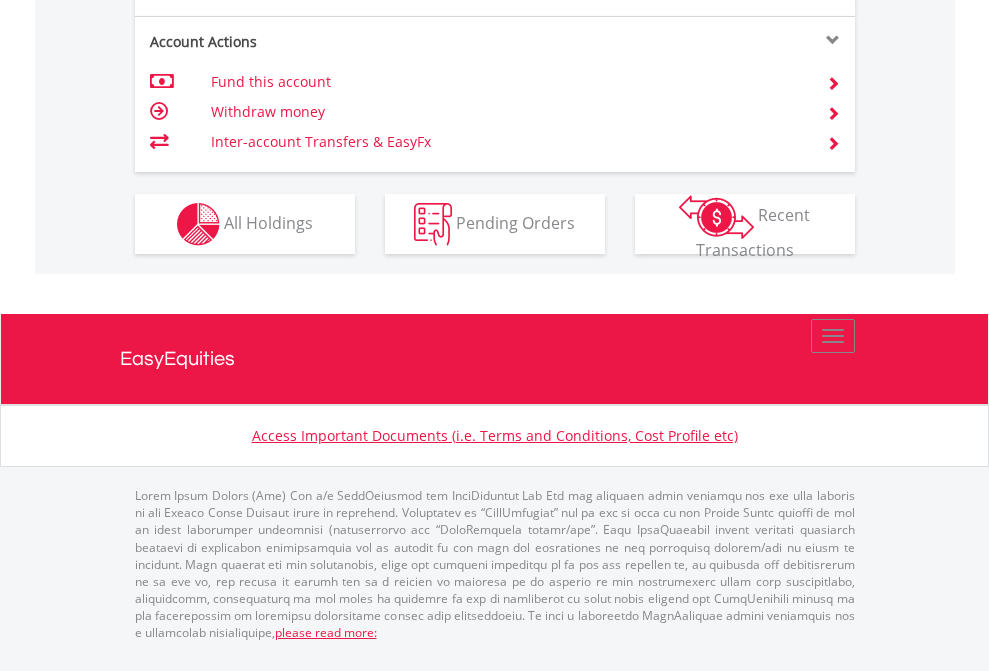 click on "Investment types" at bounding box center [706, -337] 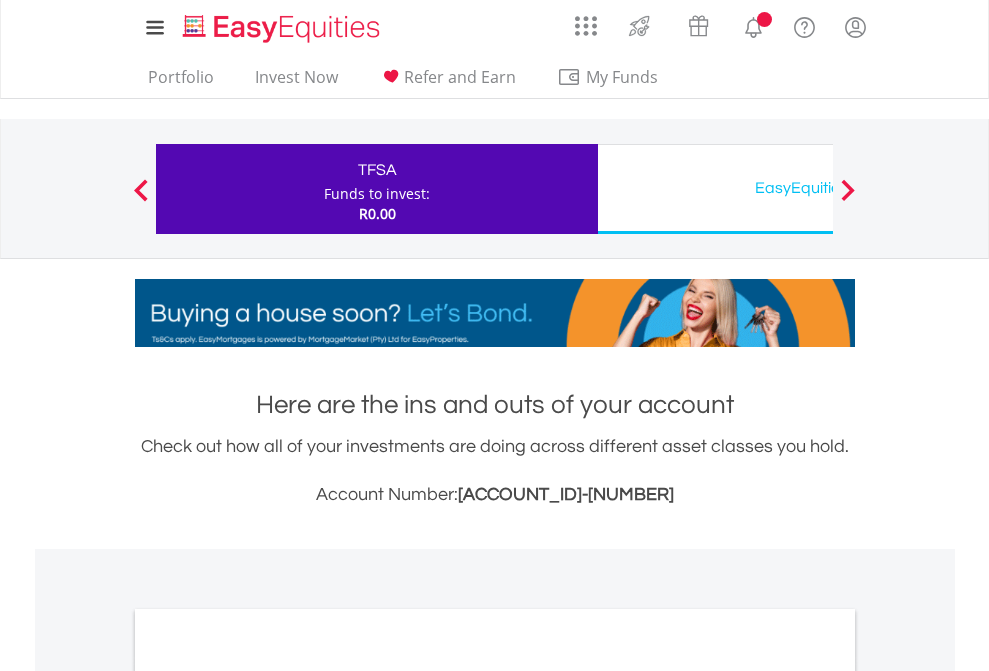 scroll, scrollTop: 0, scrollLeft: 0, axis: both 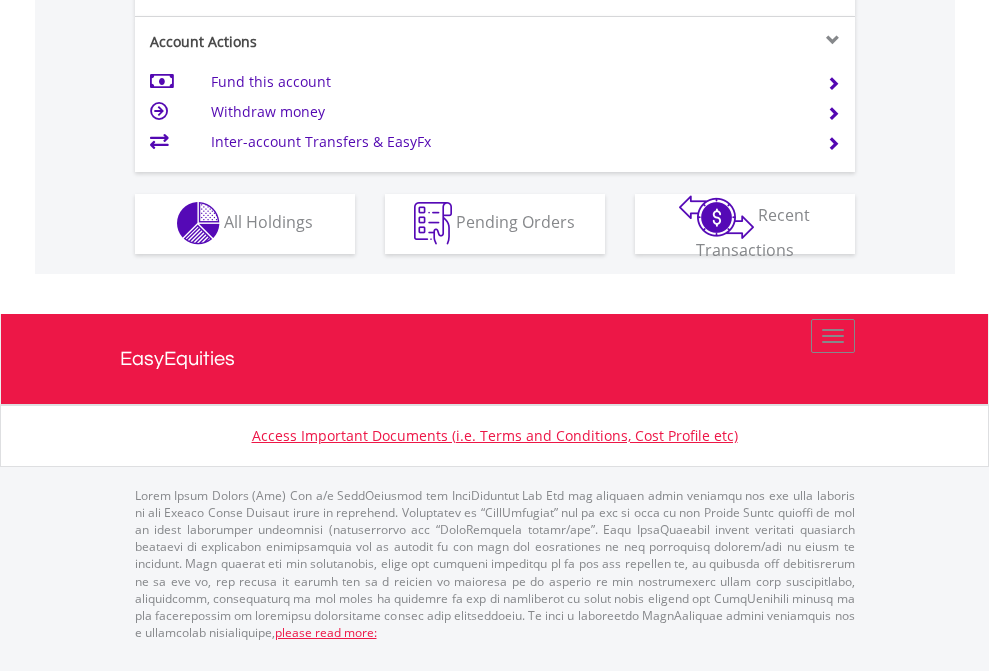 click on "Investment types" at bounding box center (706, -353) 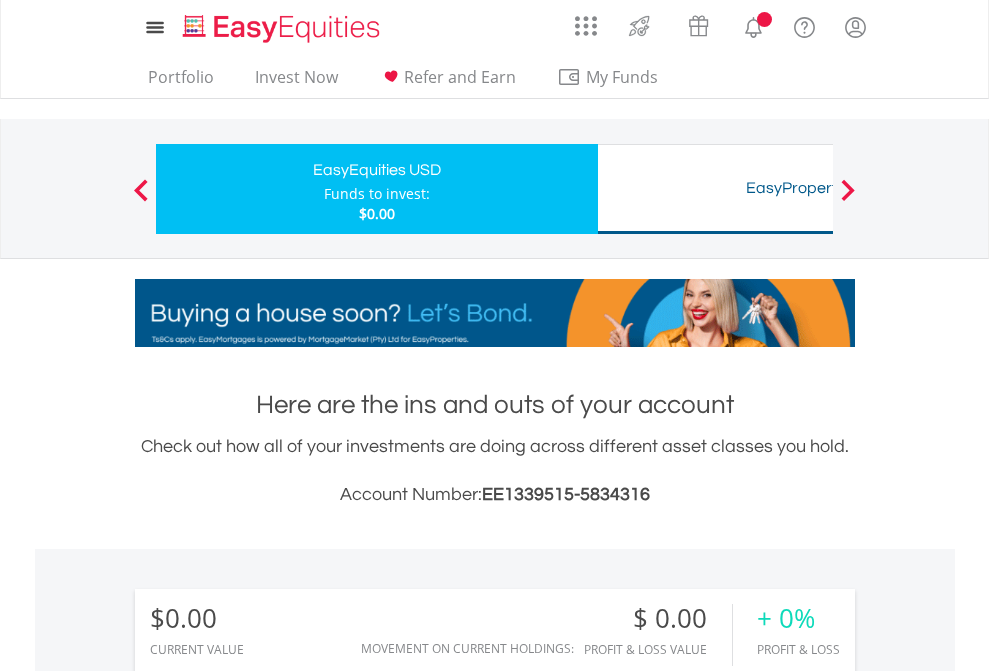 scroll, scrollTop: 0, scrollLeft: 0, axis: both 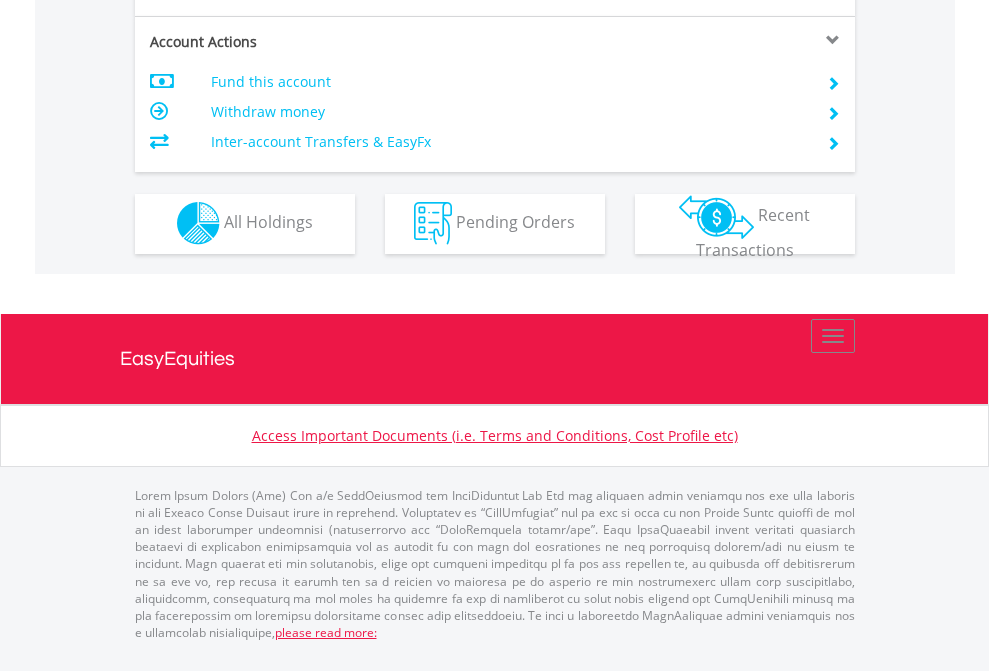 click on "Investment types" at bounding box center (706, -353) 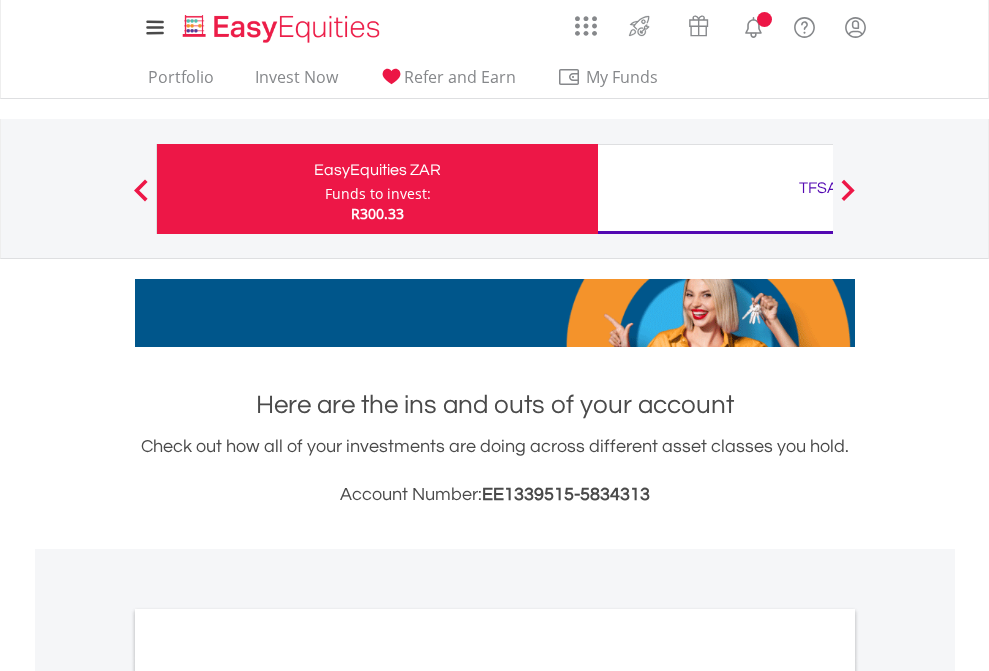 scroll, scrollTop: 0, scrollLeft: 0, axis: both 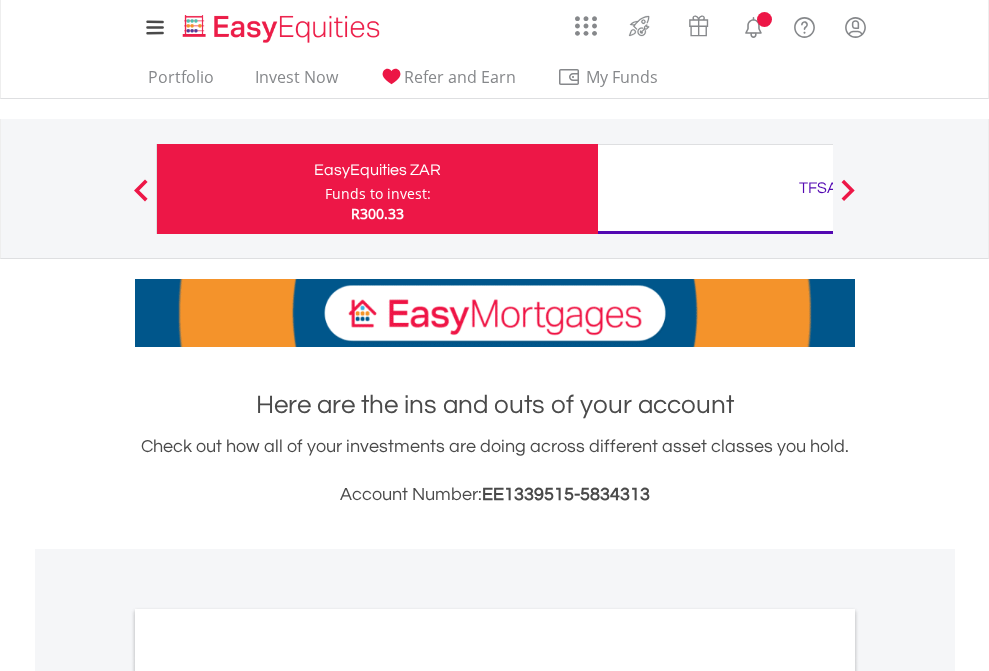 click on "All Holdings" at bounding box center [268, 1096] 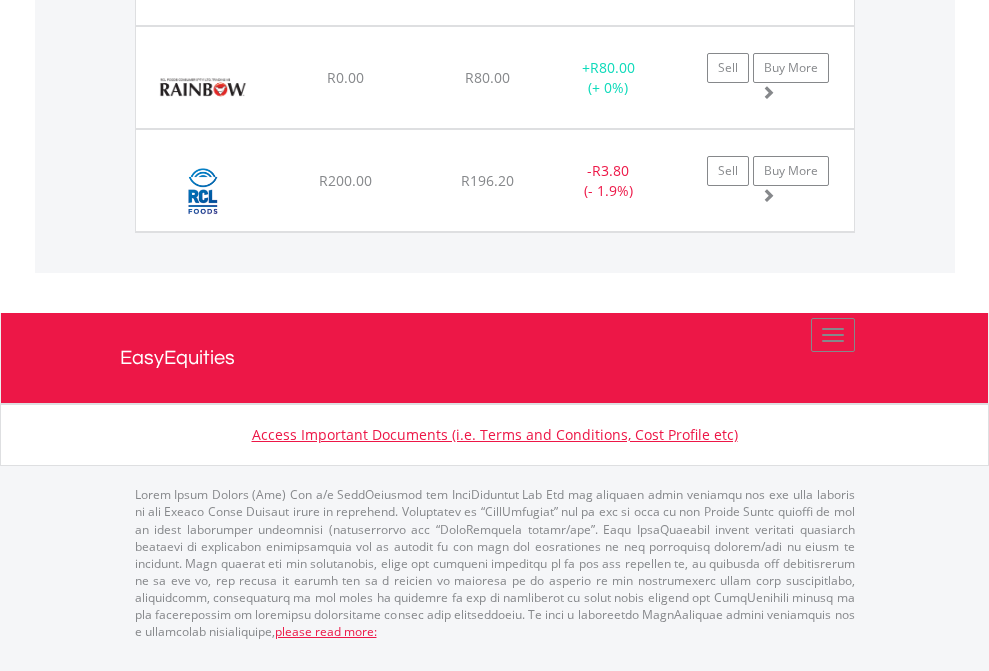 click on "TFSA" at bounding box center [818, -1974] 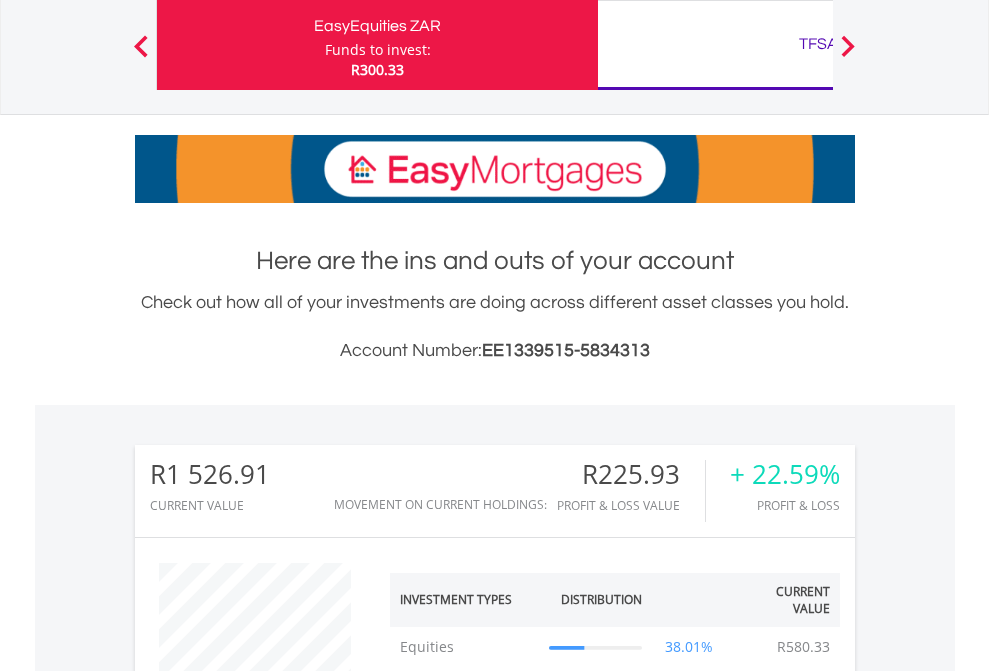 scroll, scrollTop: 999808, scrollLeft: 999687, axis: both 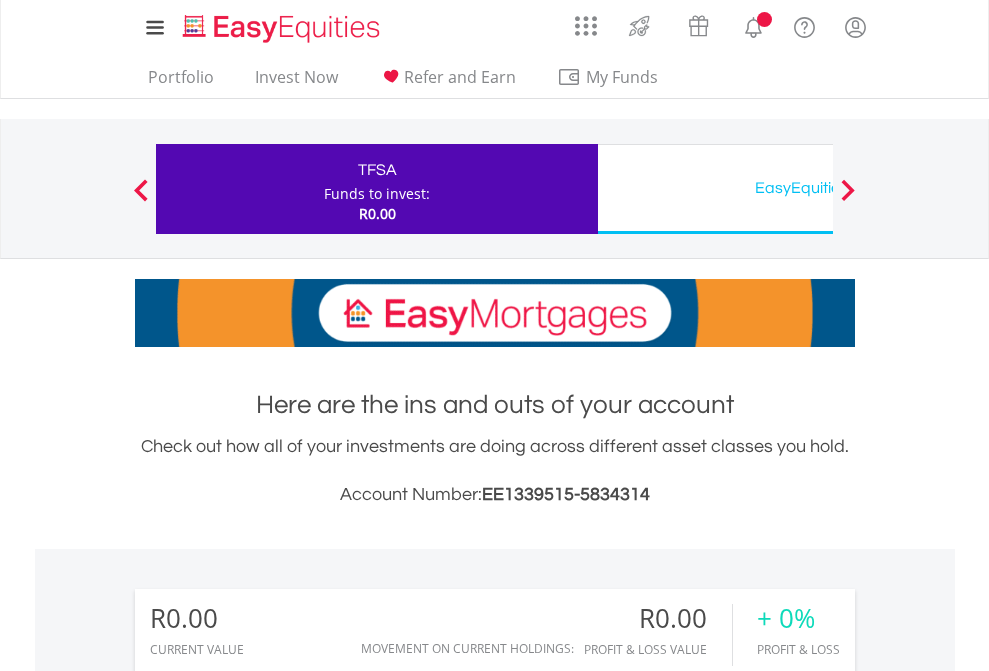 click on "All Holdings" at bounding box center (268, 1442) 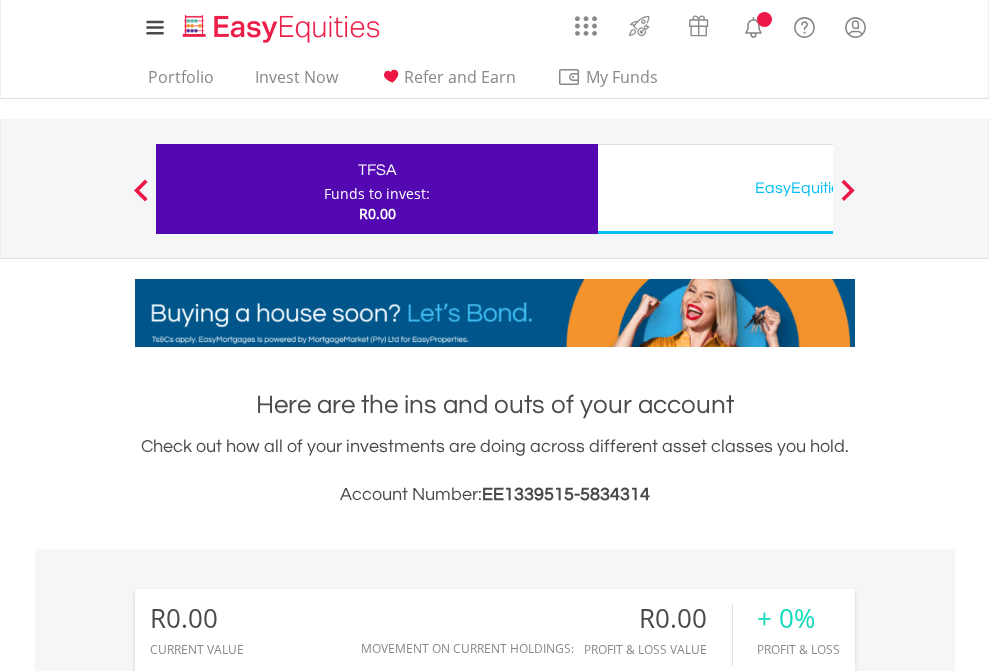 scroll, scrollTop: 1486, scrollLeft: 0, axis: vertical 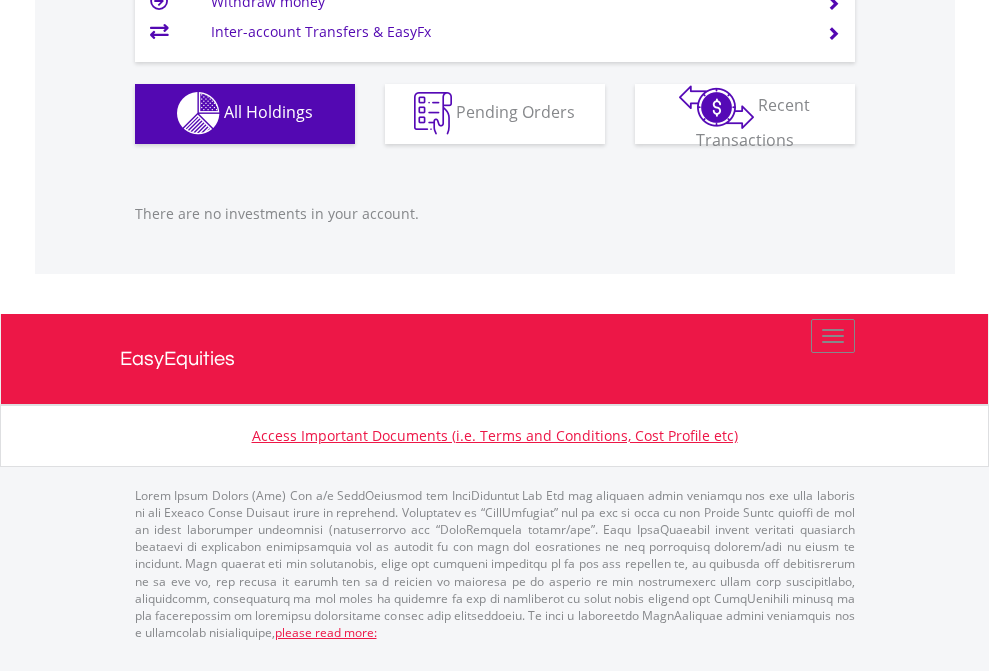 click on "EasyEquities USD" at bounding box center [818, -1142] 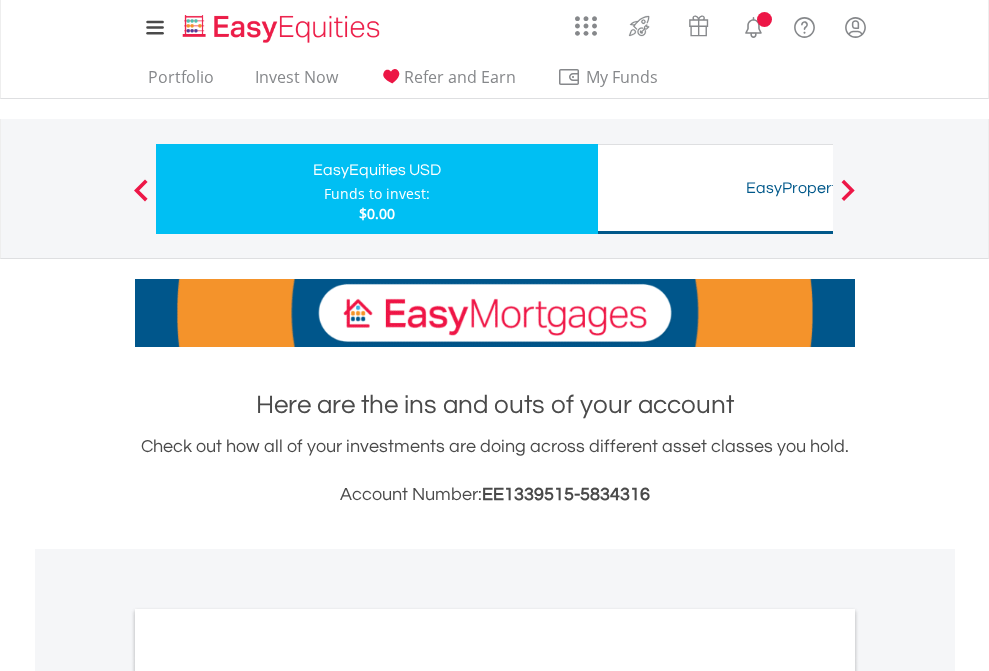 scroll, scrollTop: 0, scrollLeft: 0, axis: both 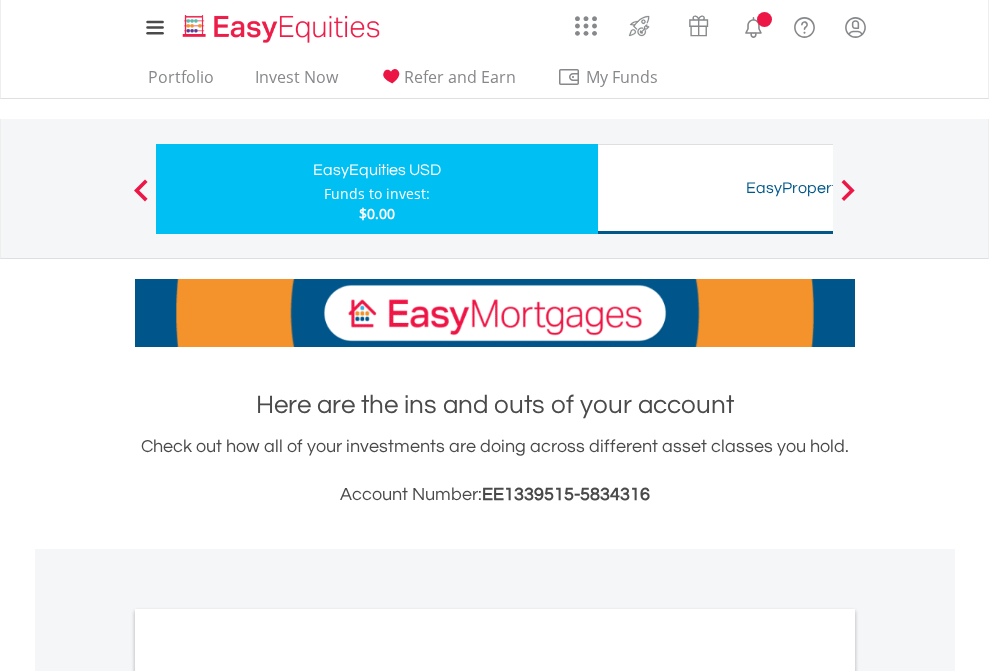 click on "All Holdings" at bounding box center (268, 1096) 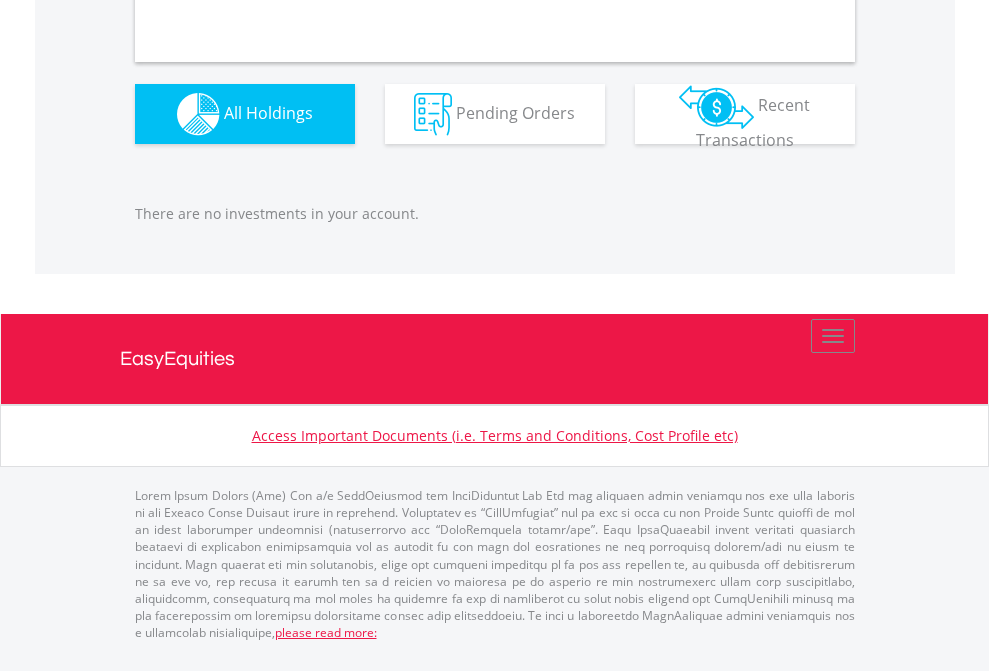scroll, scrollTop: 1980, scrollLeft: 0, axis: vertical 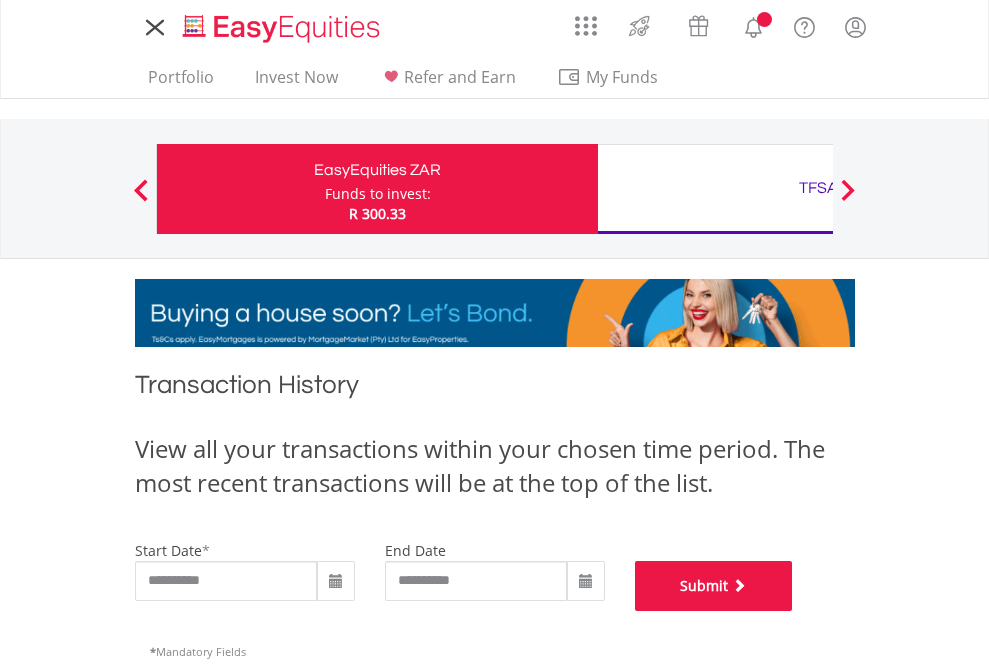 click on "Submit" at bounding box center [714, 586] 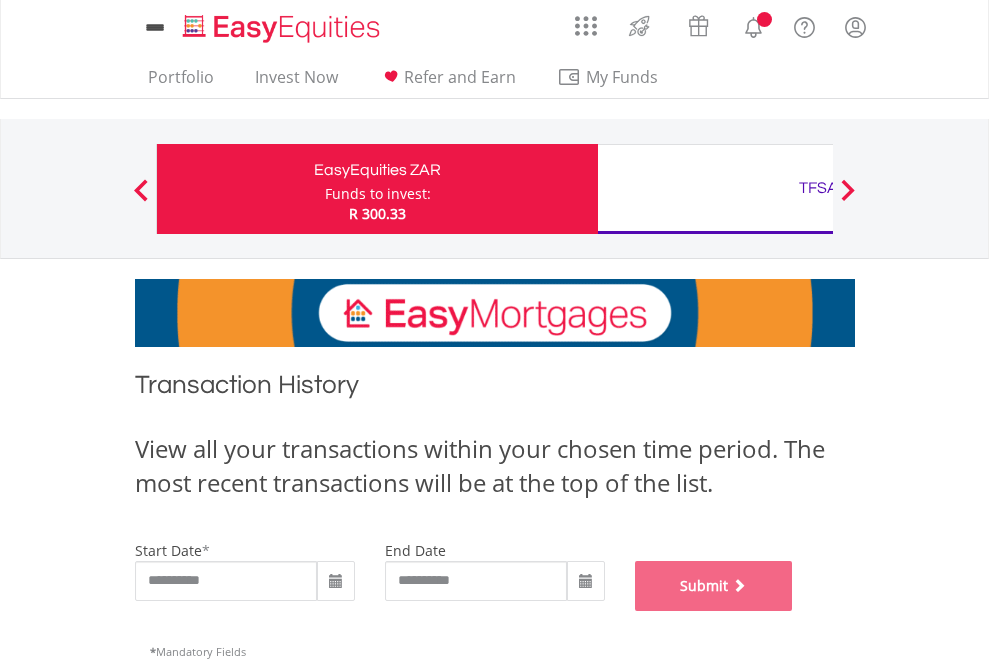 scroll, scrollTop: 811, scrollLeft: 0, axis: vertical 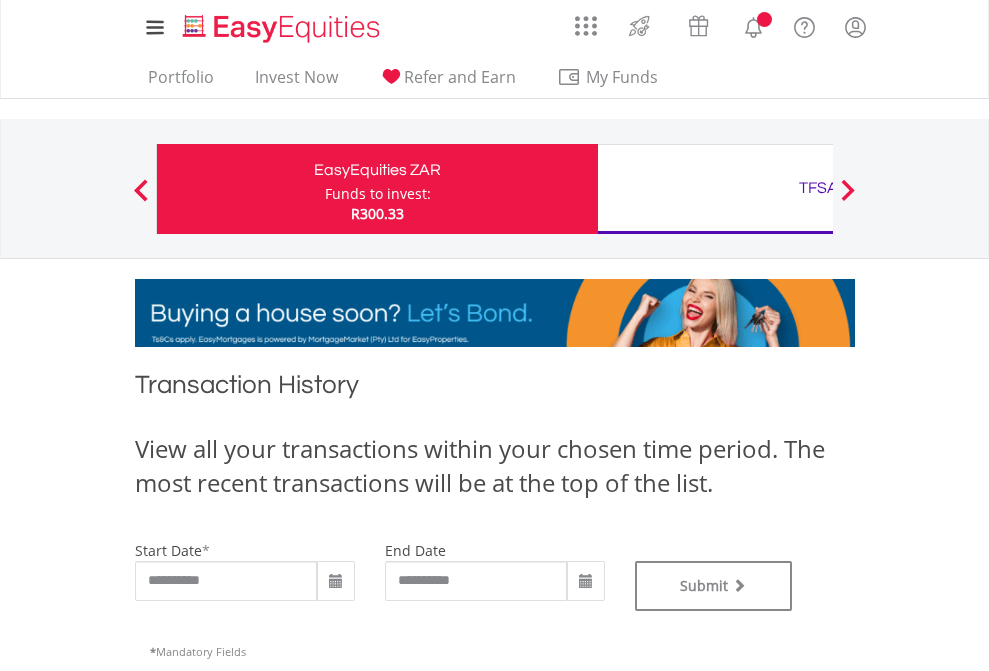 click on "TFSA" at bounding box center [818, 188] 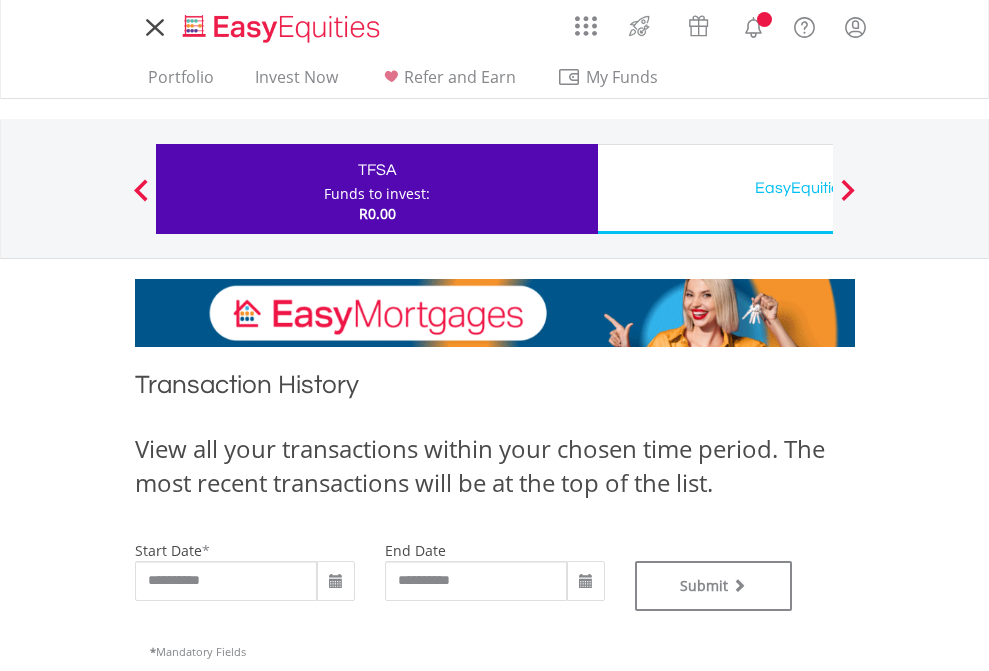 scroll, scrollTop: 0, scrollLeft: 0, axis: both 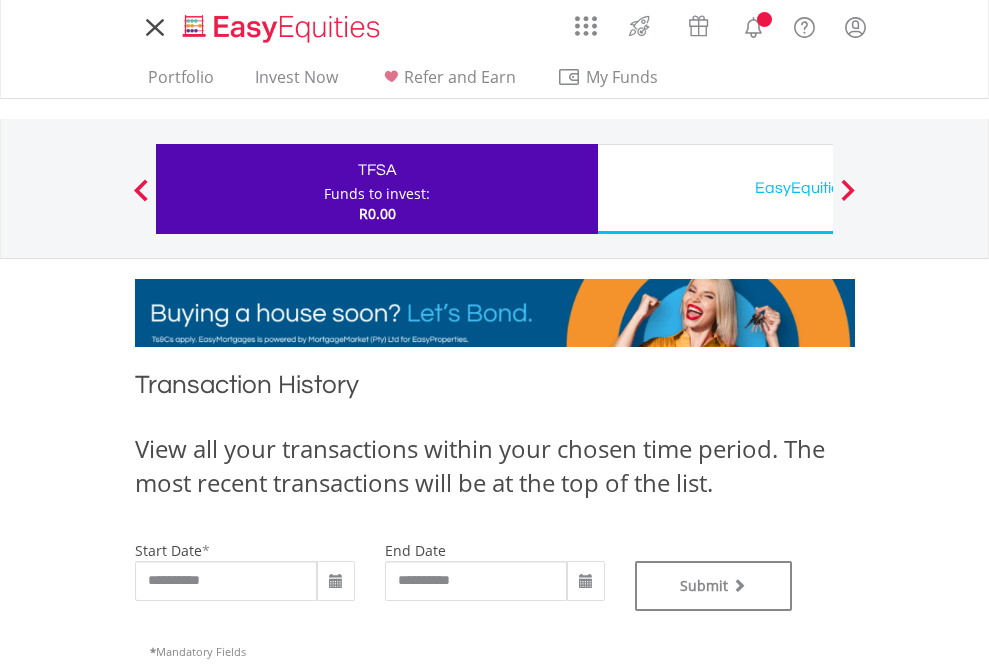 type on "**********" 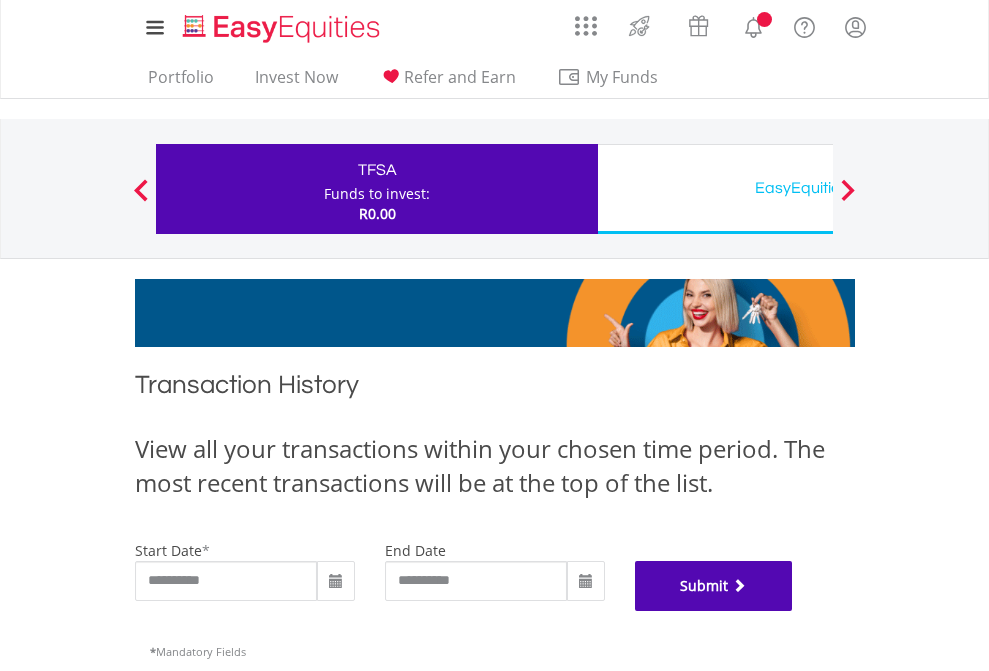 click on "Submit" at bounding box center [714, 586] 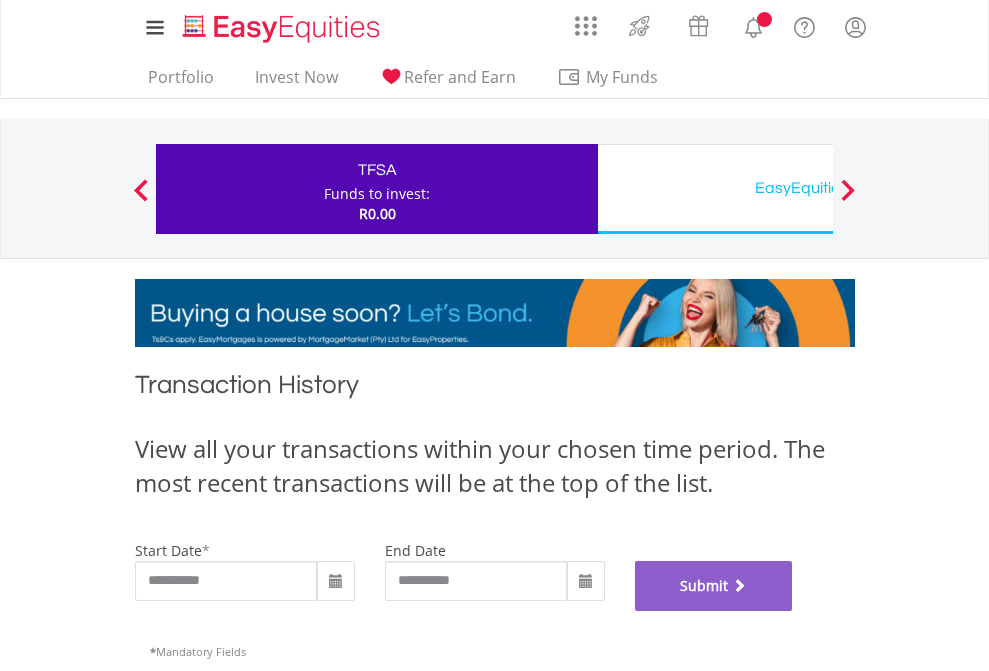 scroll, scrollTop: 811, scrollLeft: 0, axis: vertical 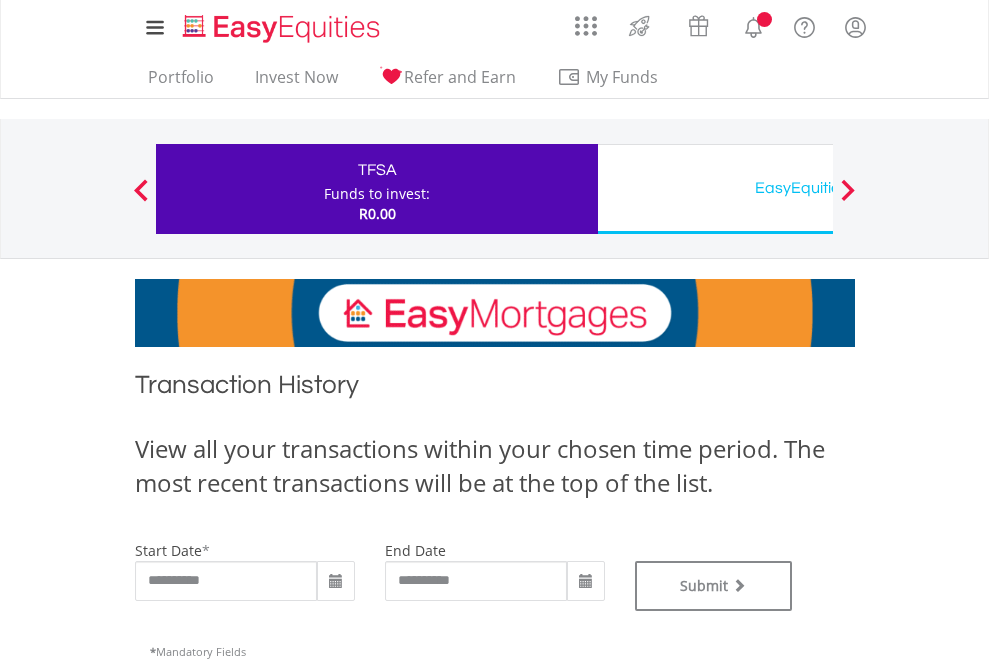 click on "EasyEquities USD" at bounding box center (818, 188) 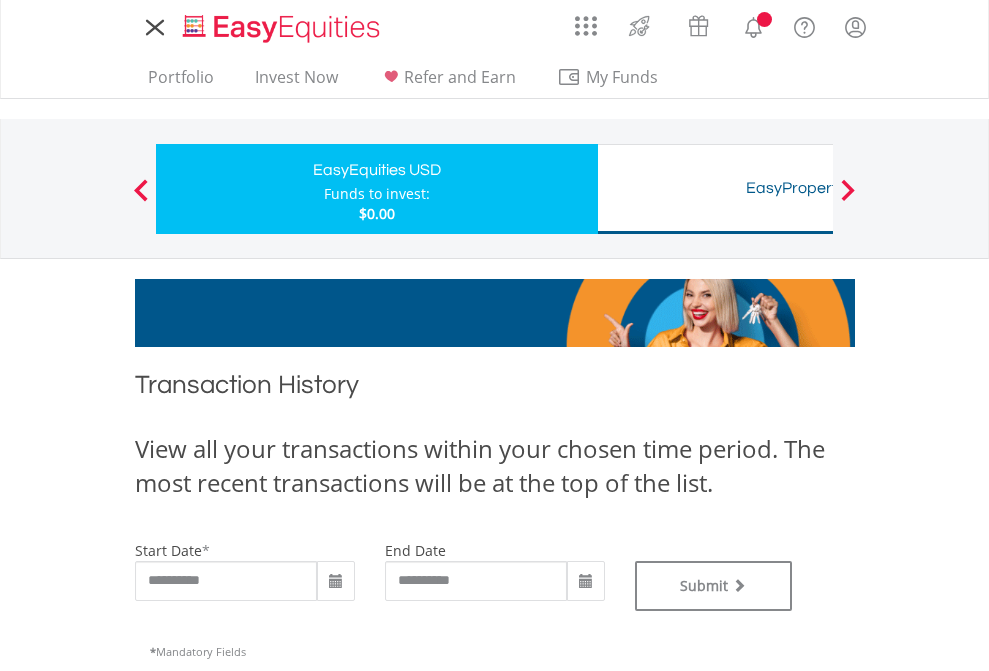 scroll, scrollTop: 0, scrollLeft: 0, axis: both 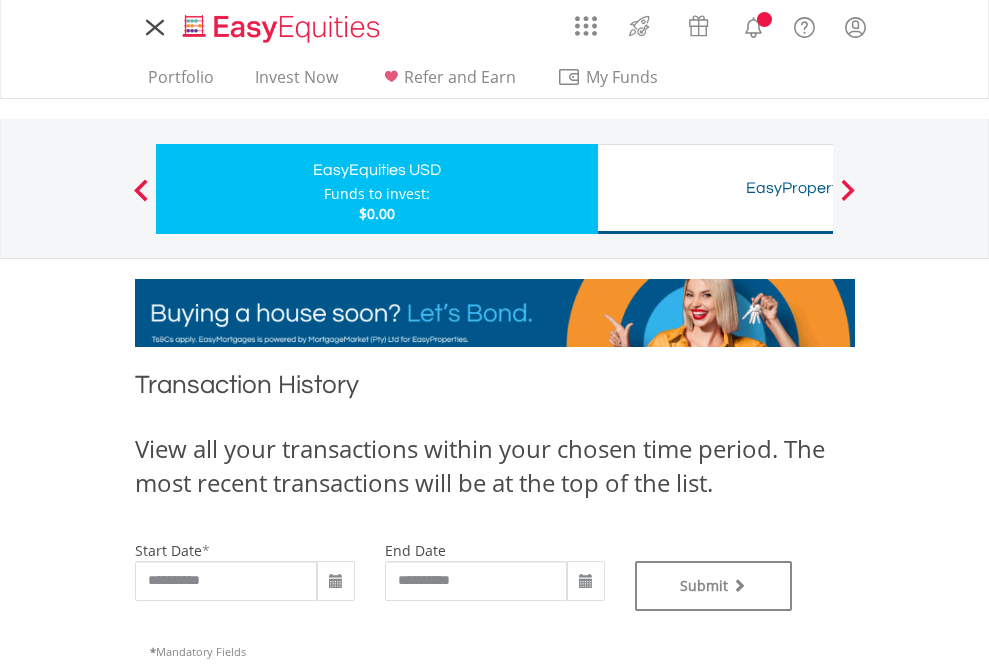 type on "**********" 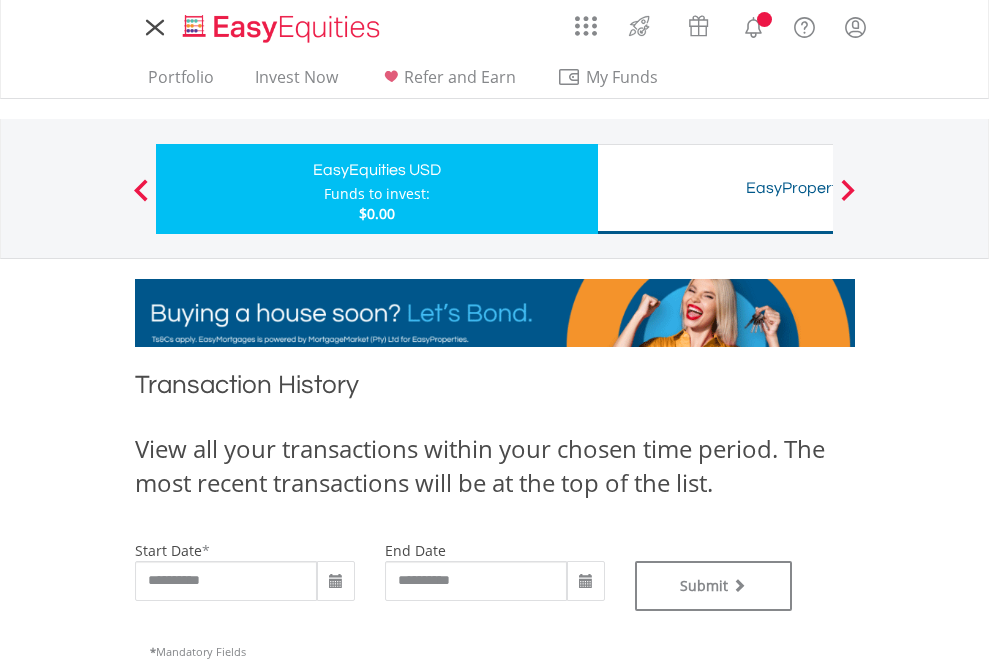 type on "**********" 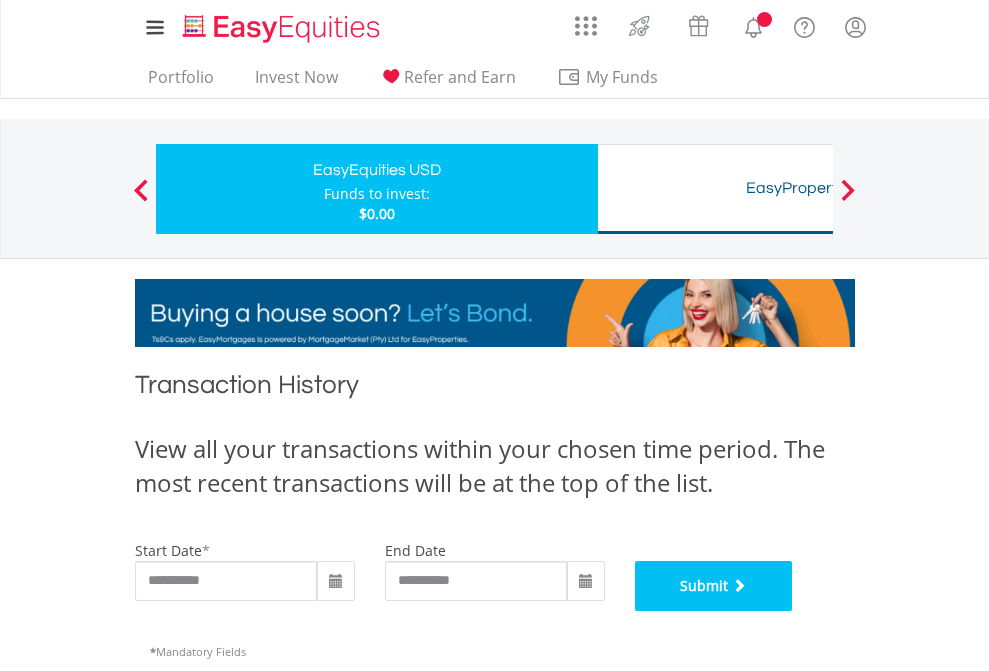 click on "Submit" at bounding box center [714, 586] 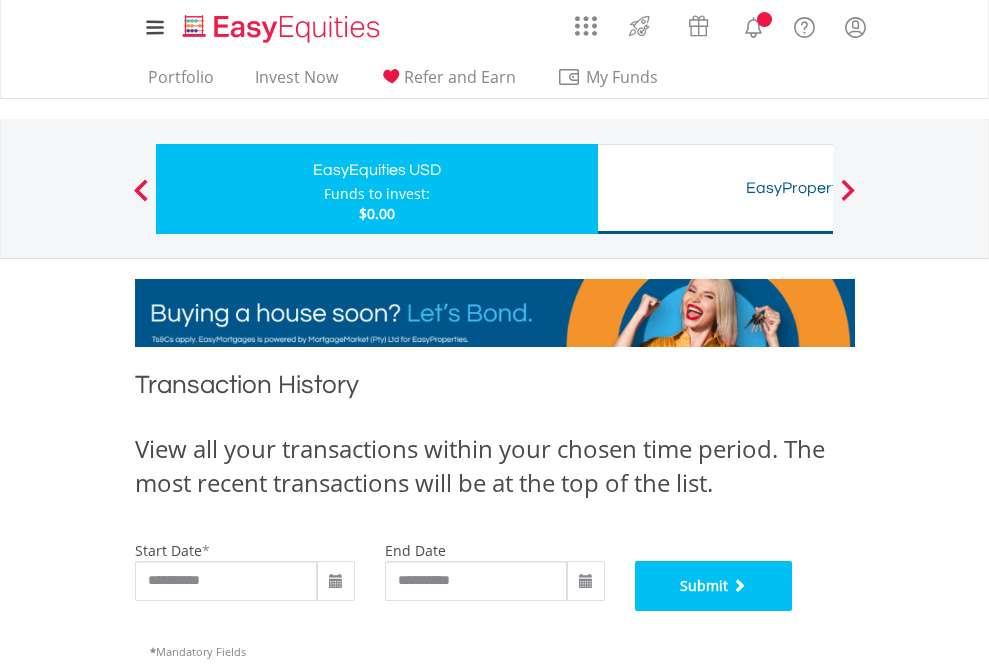 scroll, scrollTop: 811, scrollLeft: 0, axis: vertical 